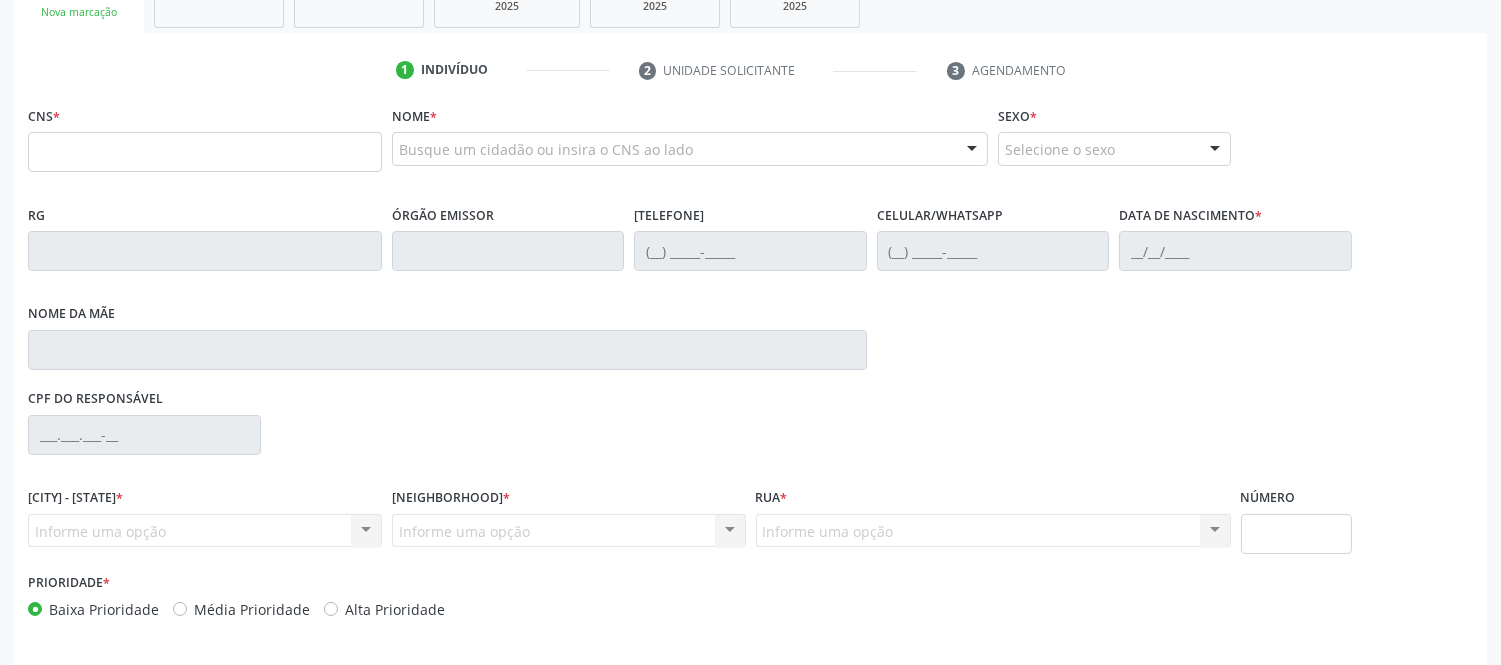 scroll, scrollTop: 333, scrollLeft: 0, axis: vertical 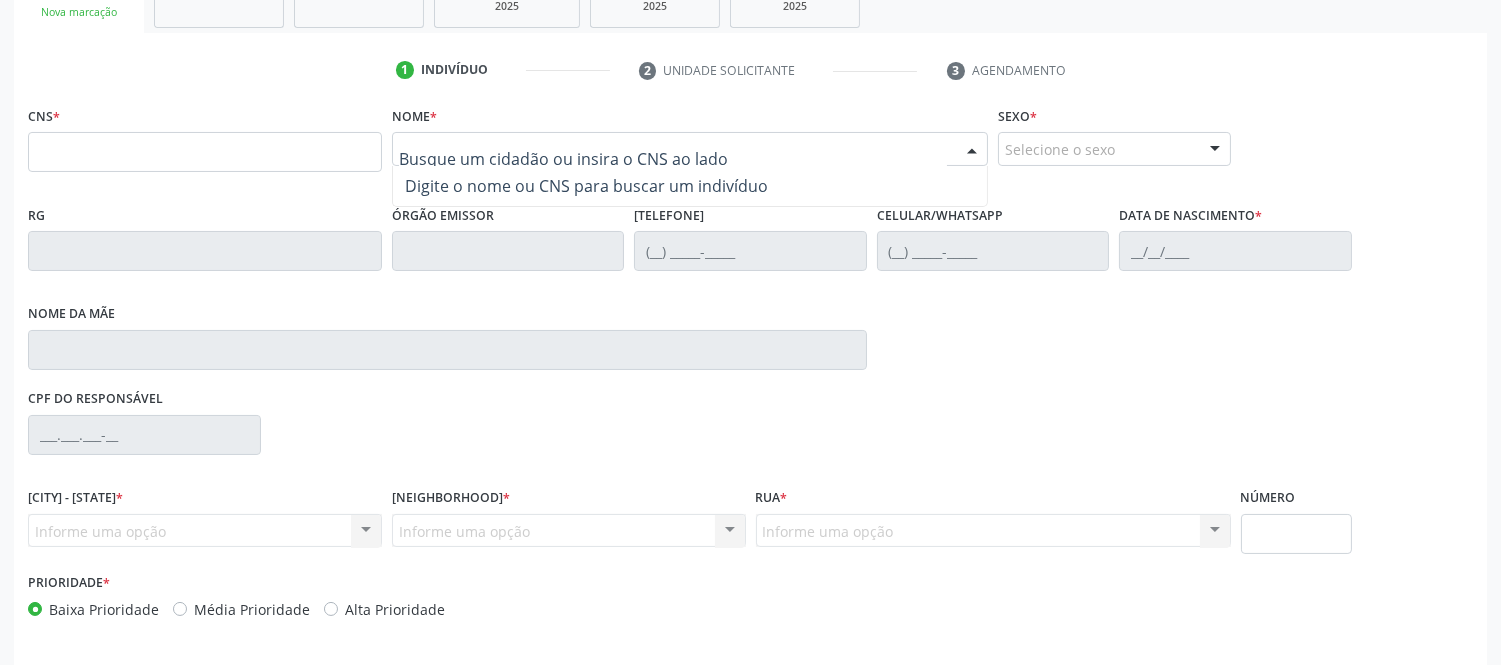 type on "m" 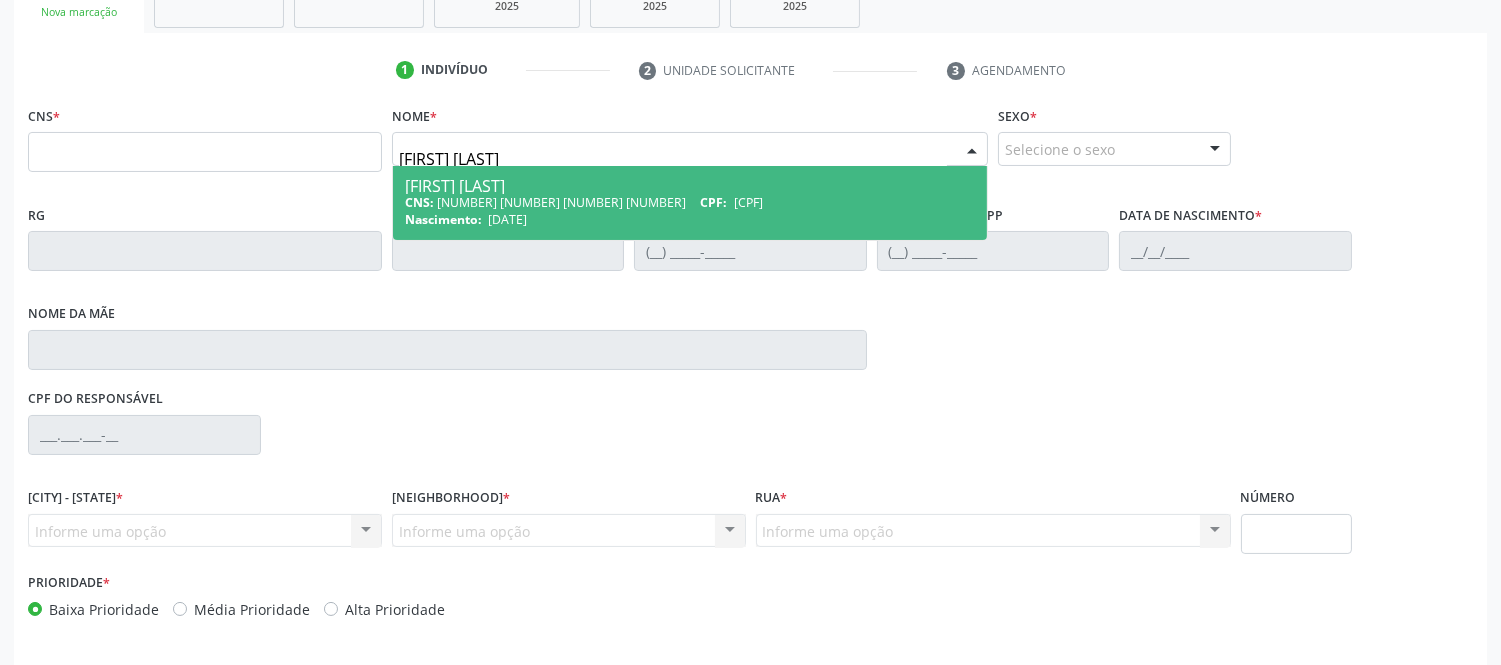 click on "[FIRST] [LAST]" at bounding box center (690, 186) 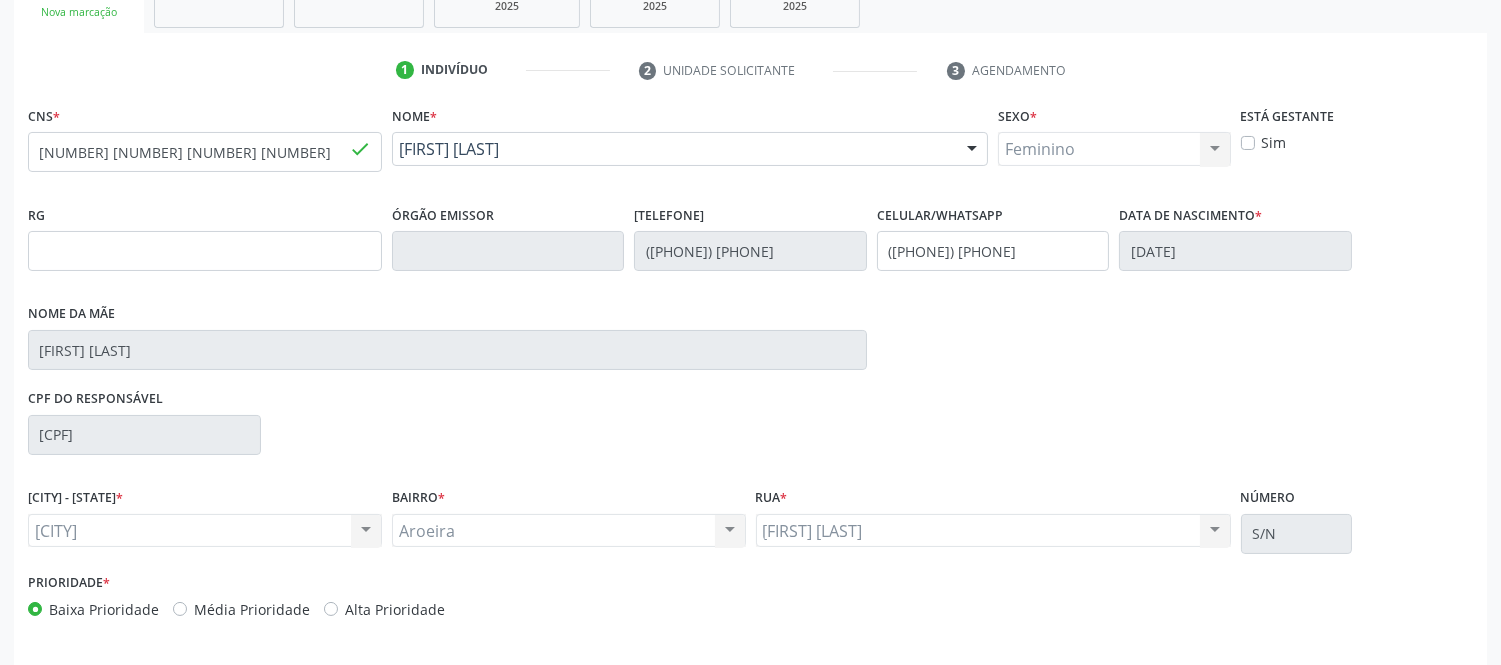 scroll, scrollTop: 404, scrollLeft: 0, axis: vertical 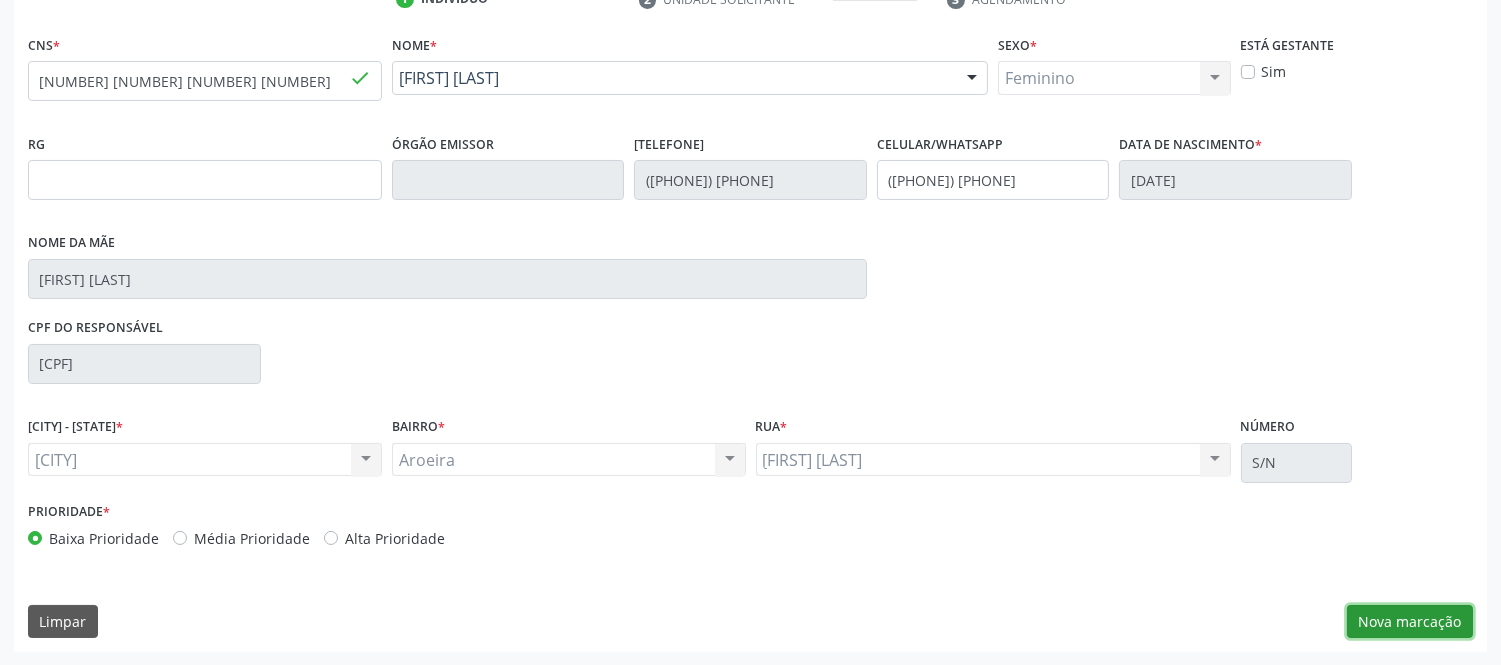 click on "Nova marcação" at bounding box center (1410, 622) 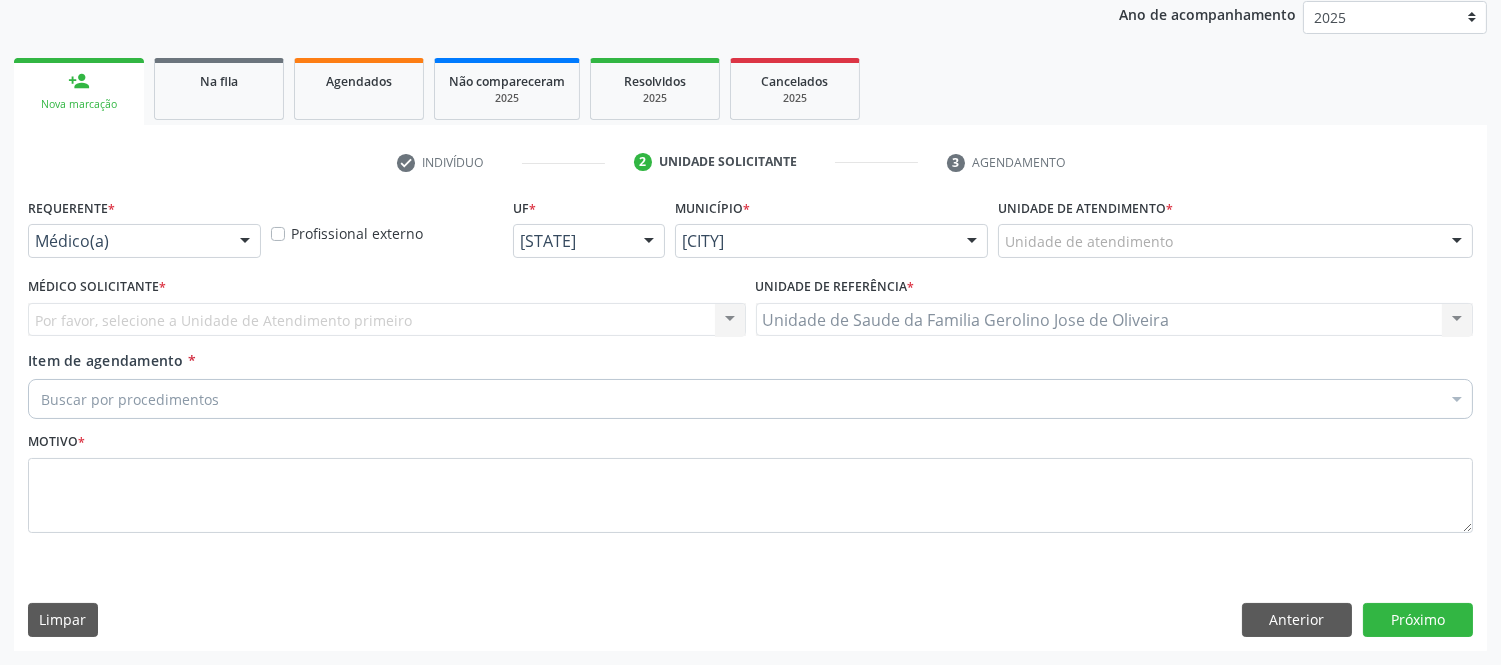 scroll, scrollTop: 240, scrollLeft: 0, axis: vertical 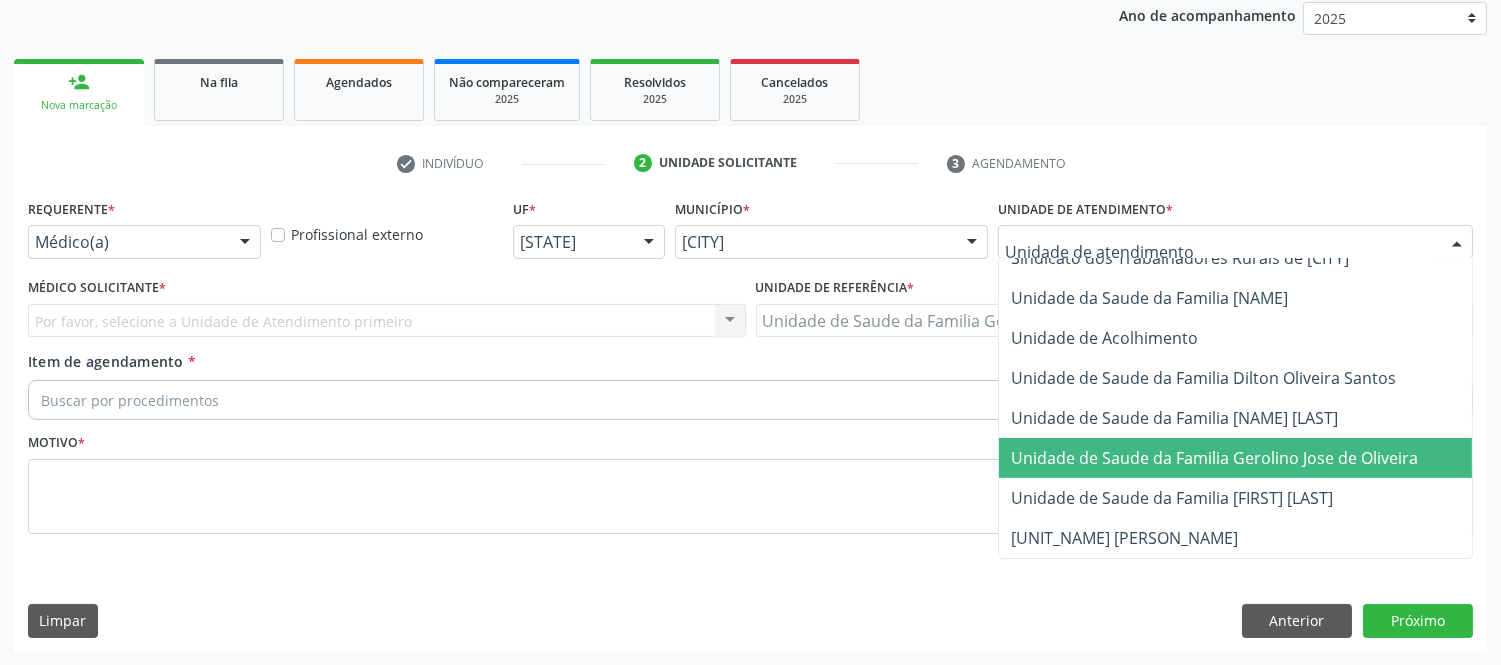 click on "Unidade de Saude da Familia Gerolino Jose de Oliveira" at bounding box center [1214, 458] 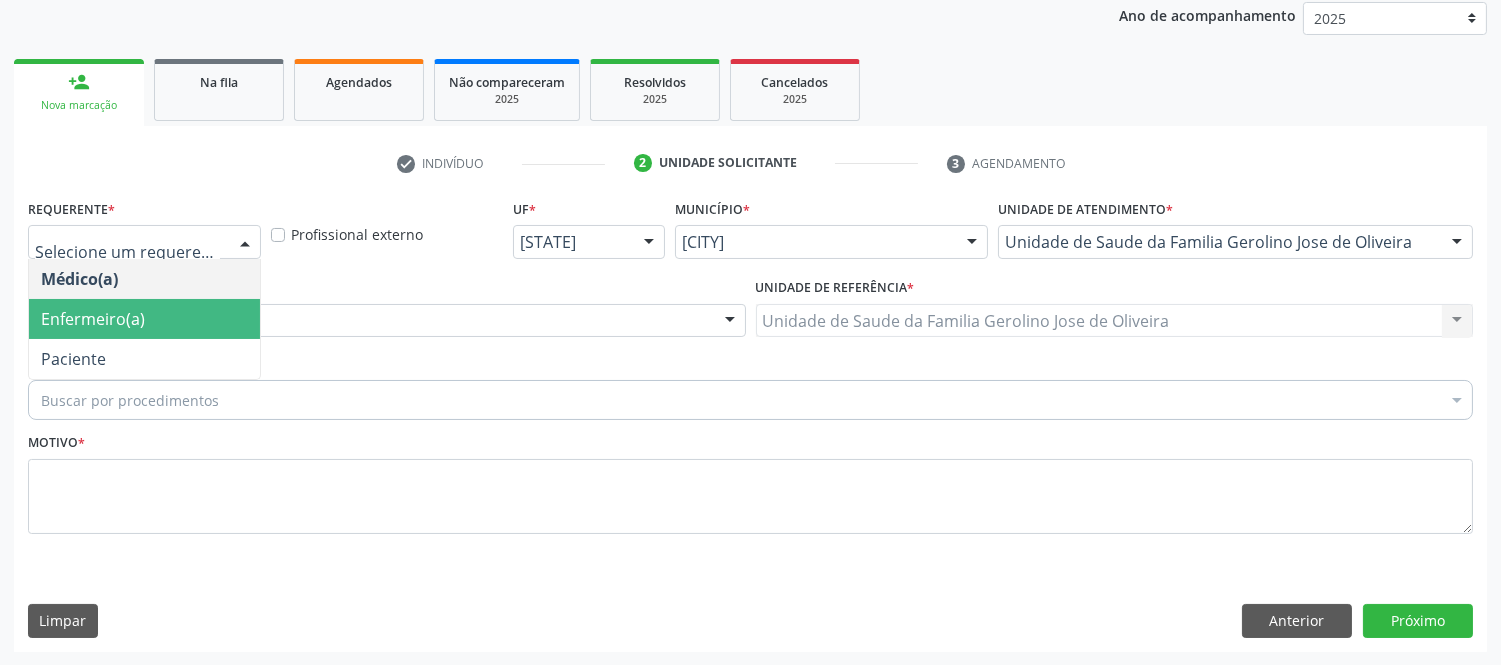 click on "Enfermeiro(a)" at bounding box center (93, 319) 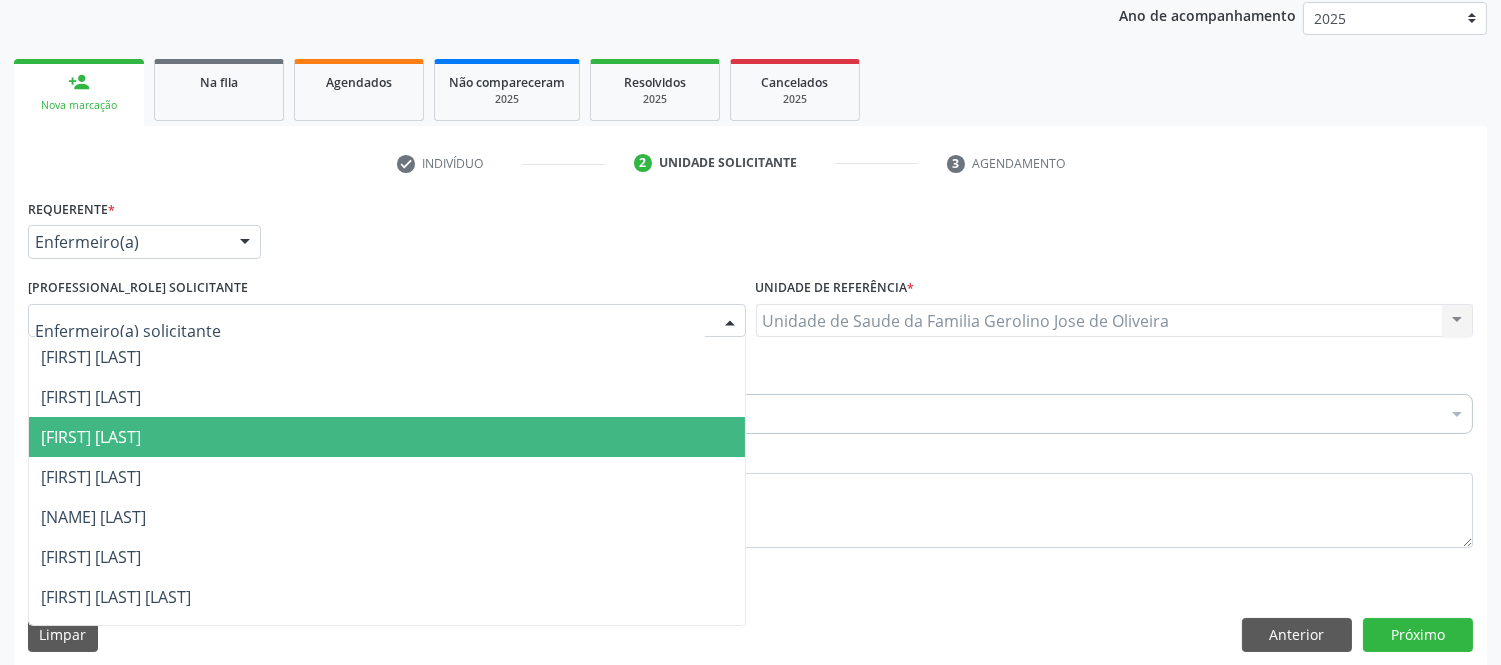 click on "[FIRST] [LAST]" at bounding box center [91, 437] 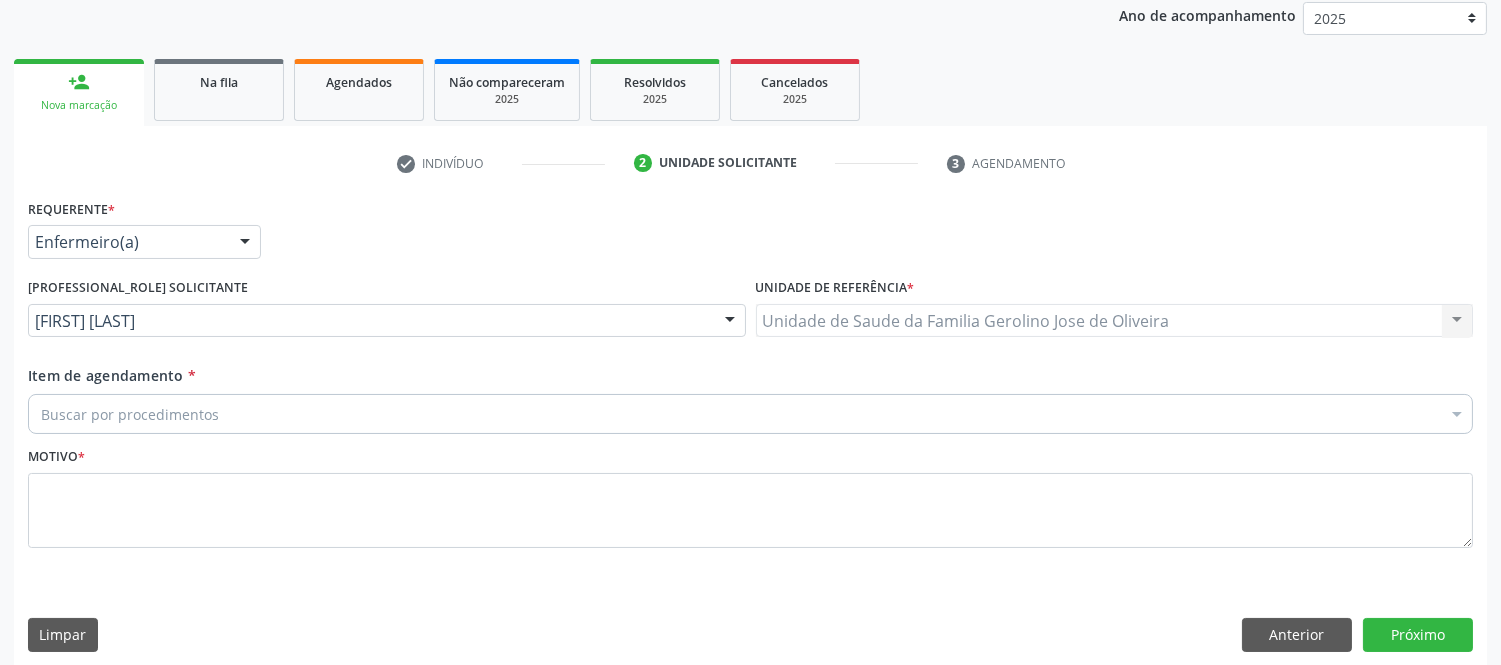 scroll, scrollTop: 253, scrollLeft: 0, axis: vertical 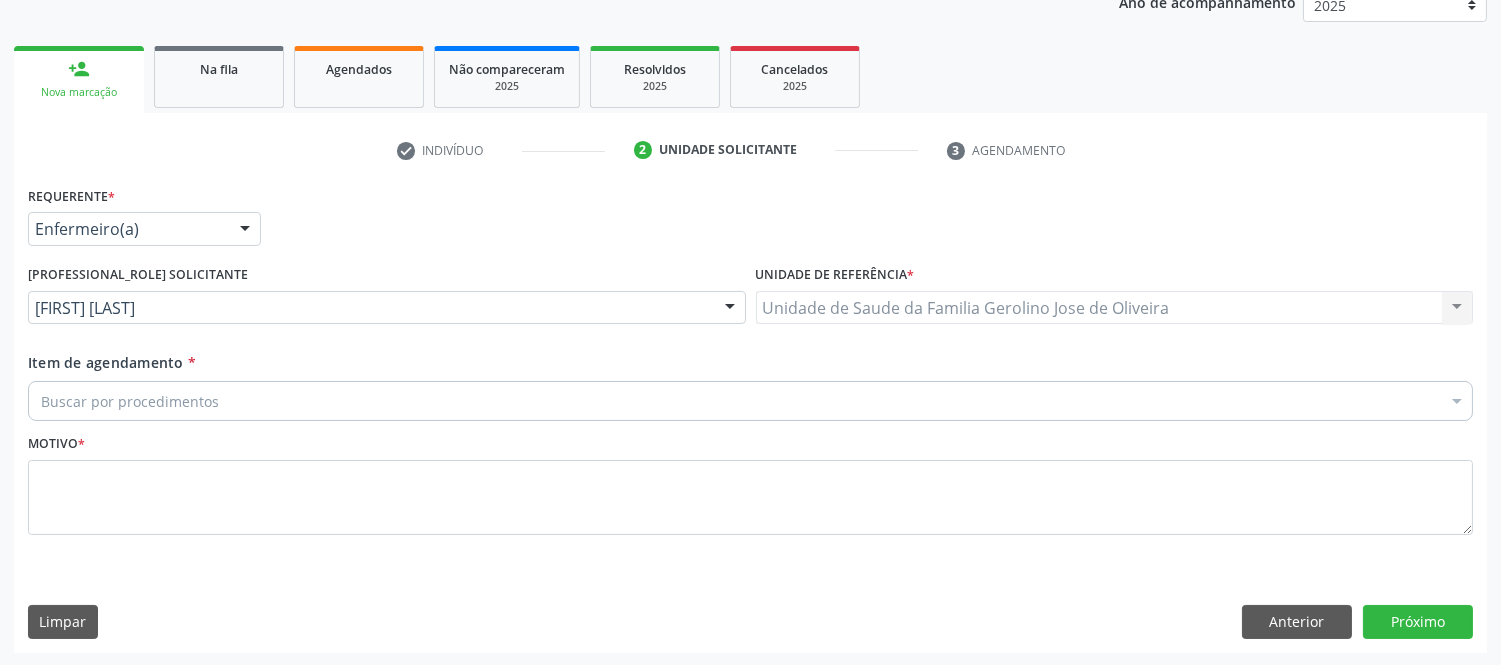 click on "Buscar por procedimentos" at bounding box center (750, 401) 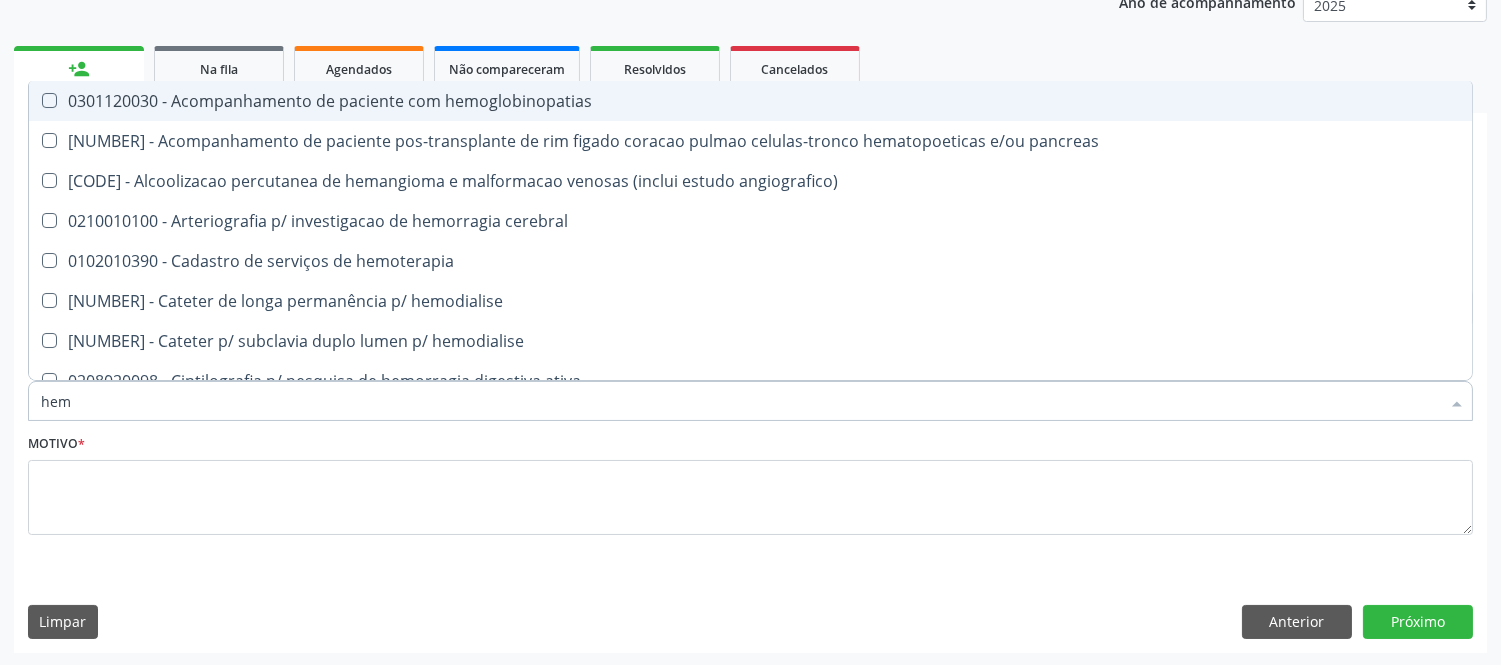 type on "hemo" 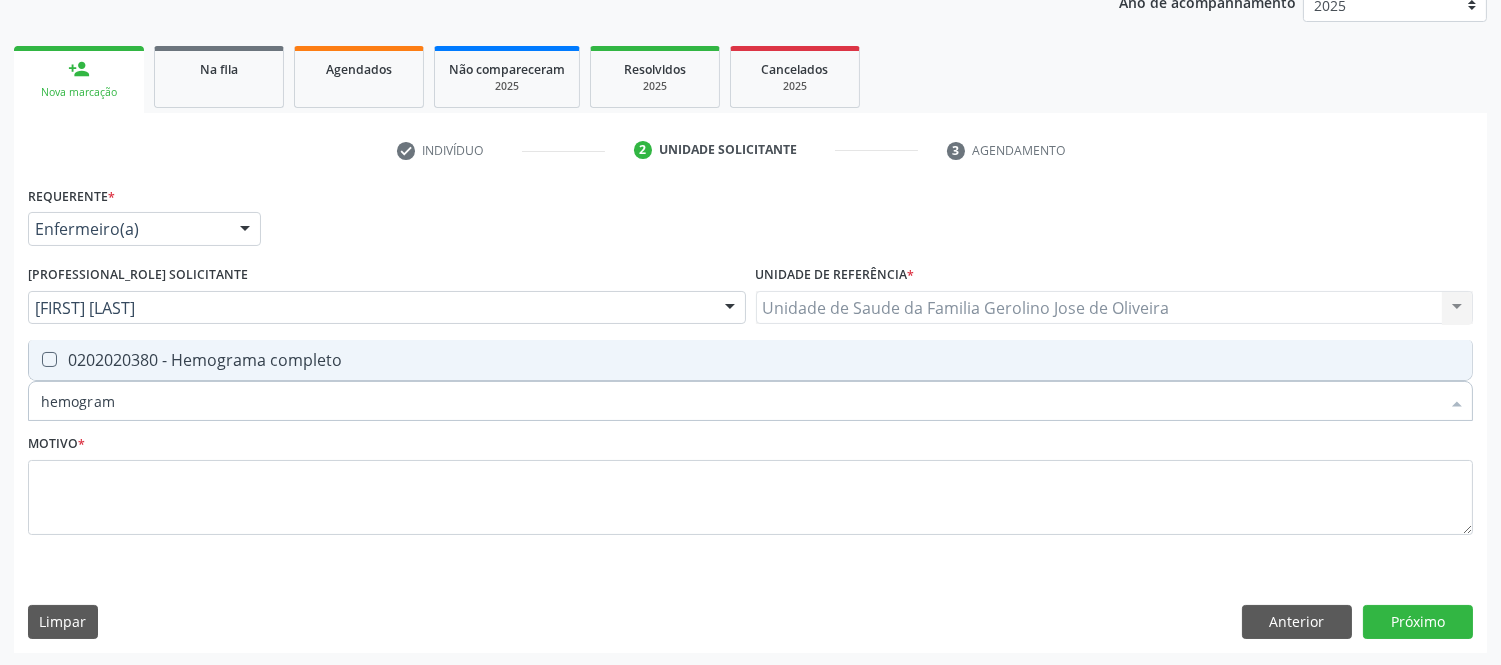 click at bounding box center (49, 359) 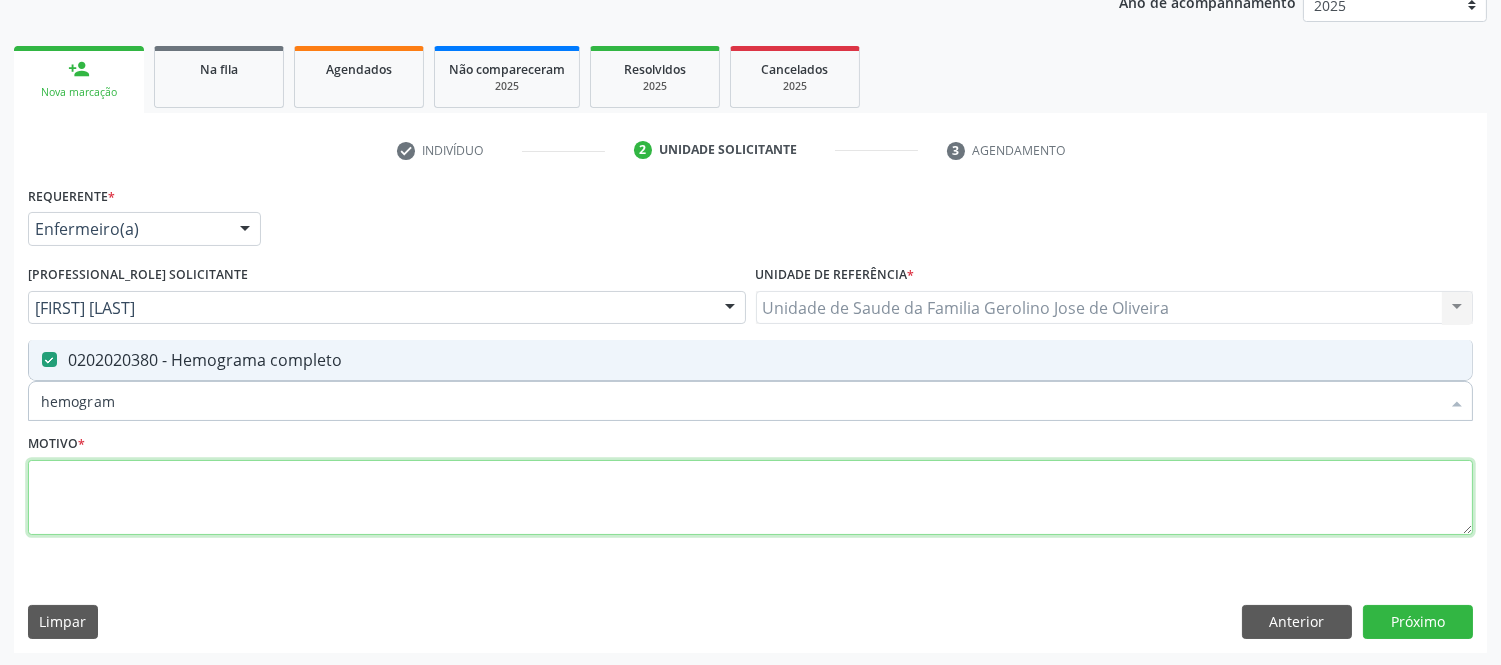 click at bounding box center [750, 498] 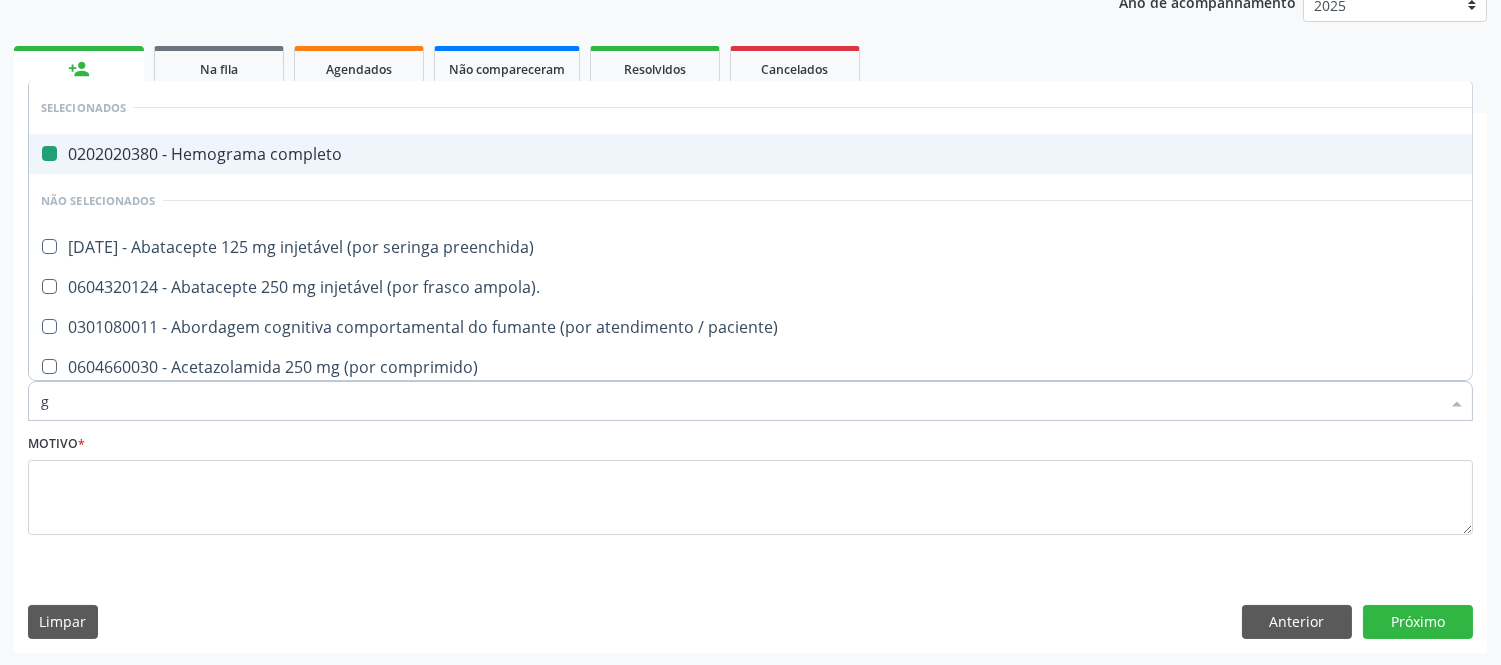 type on "gl" 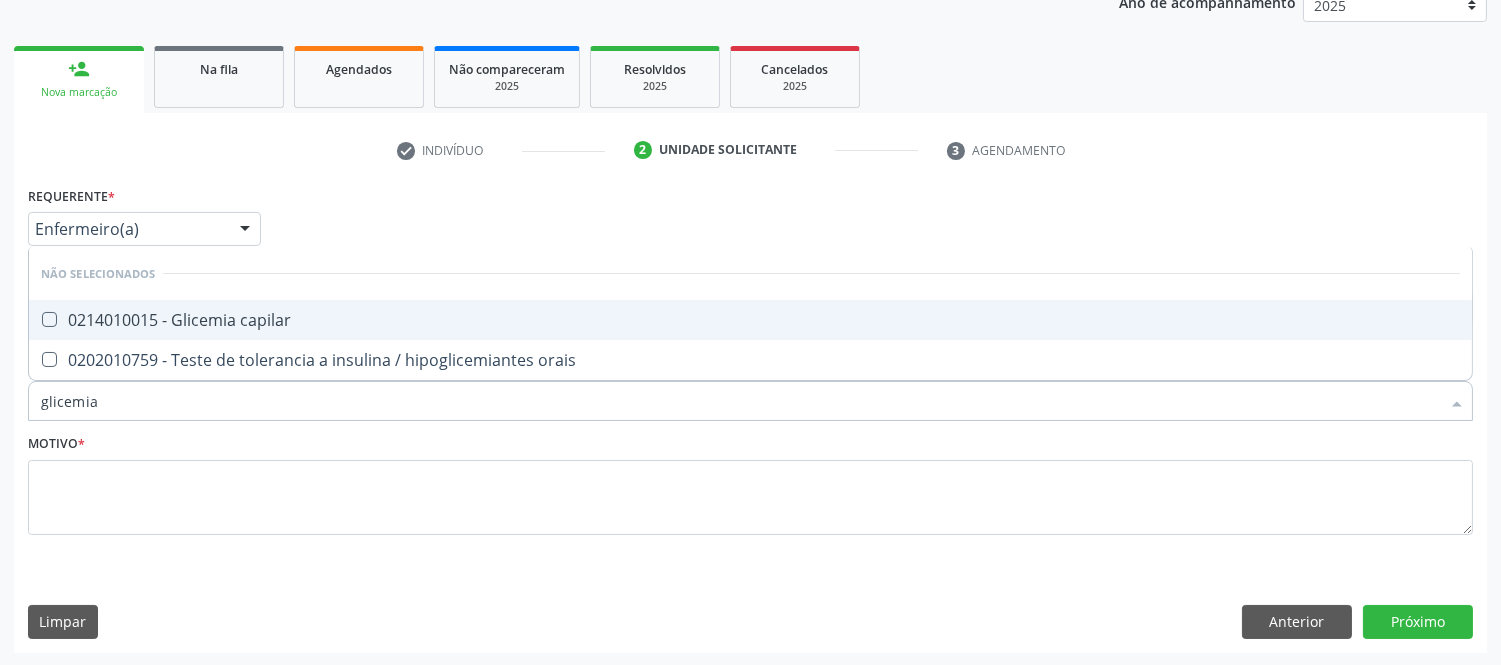 click at bounding box center (49, 319) 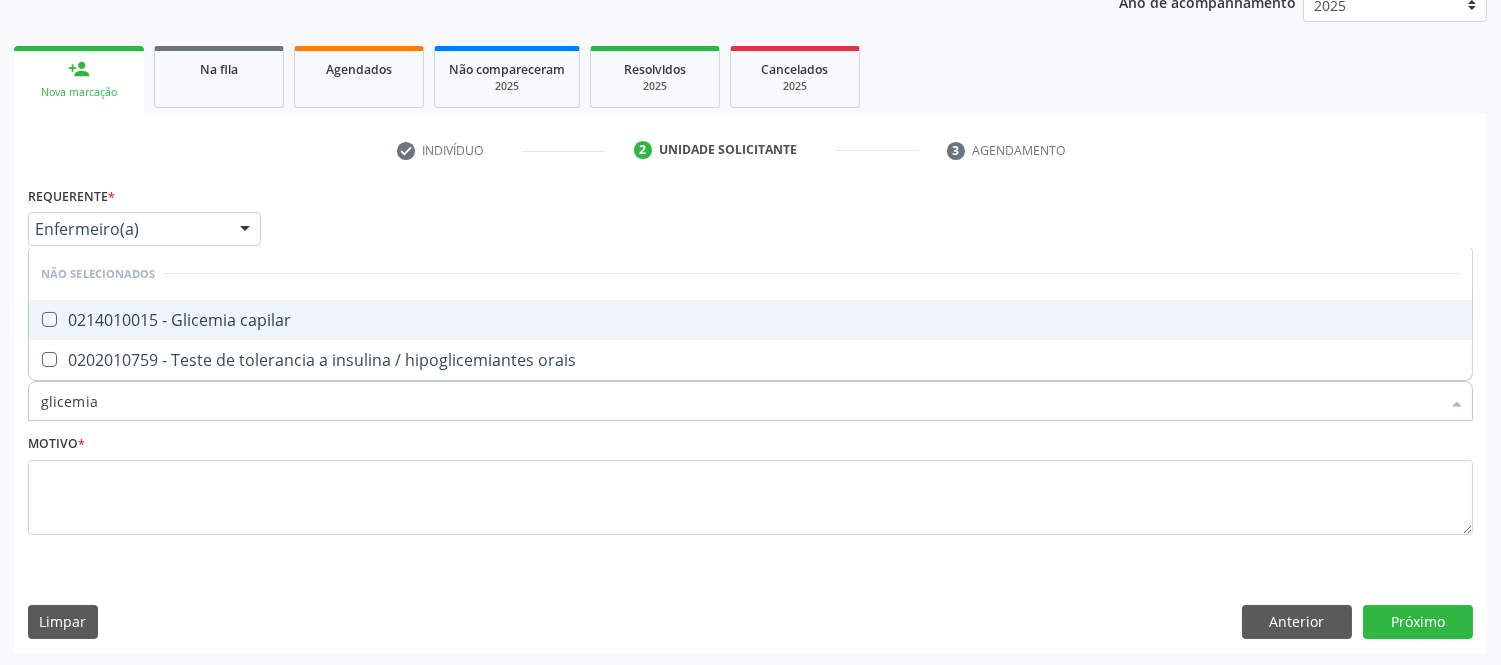 click at bounding box center [35, 319] 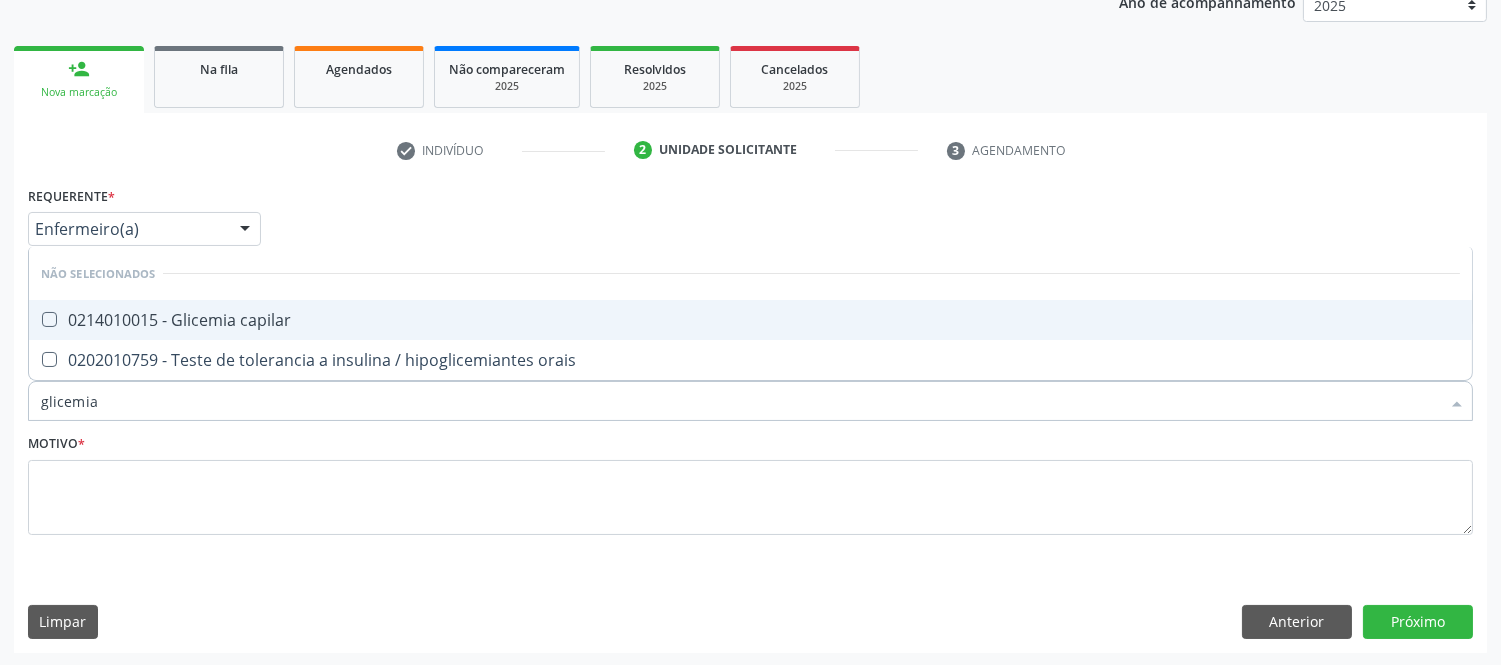 checkbox on "true" 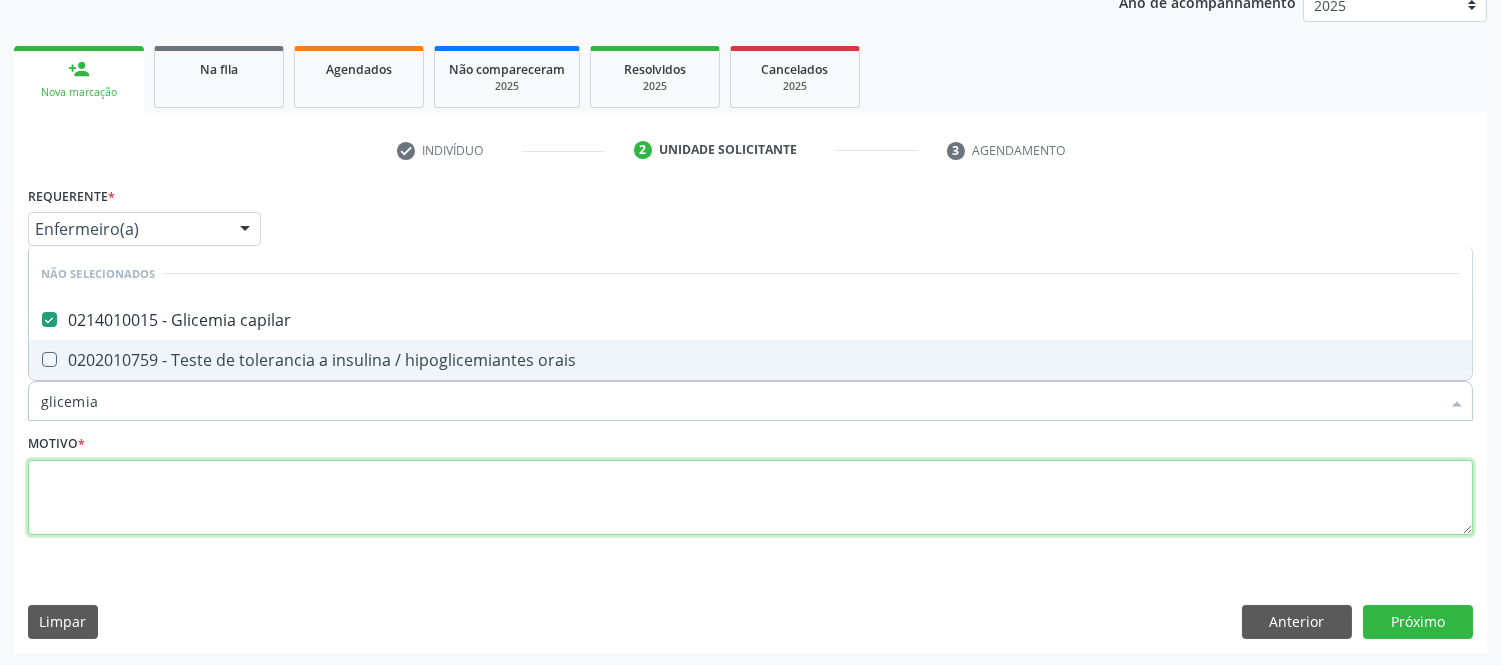 click at bounding box center (750, 498) 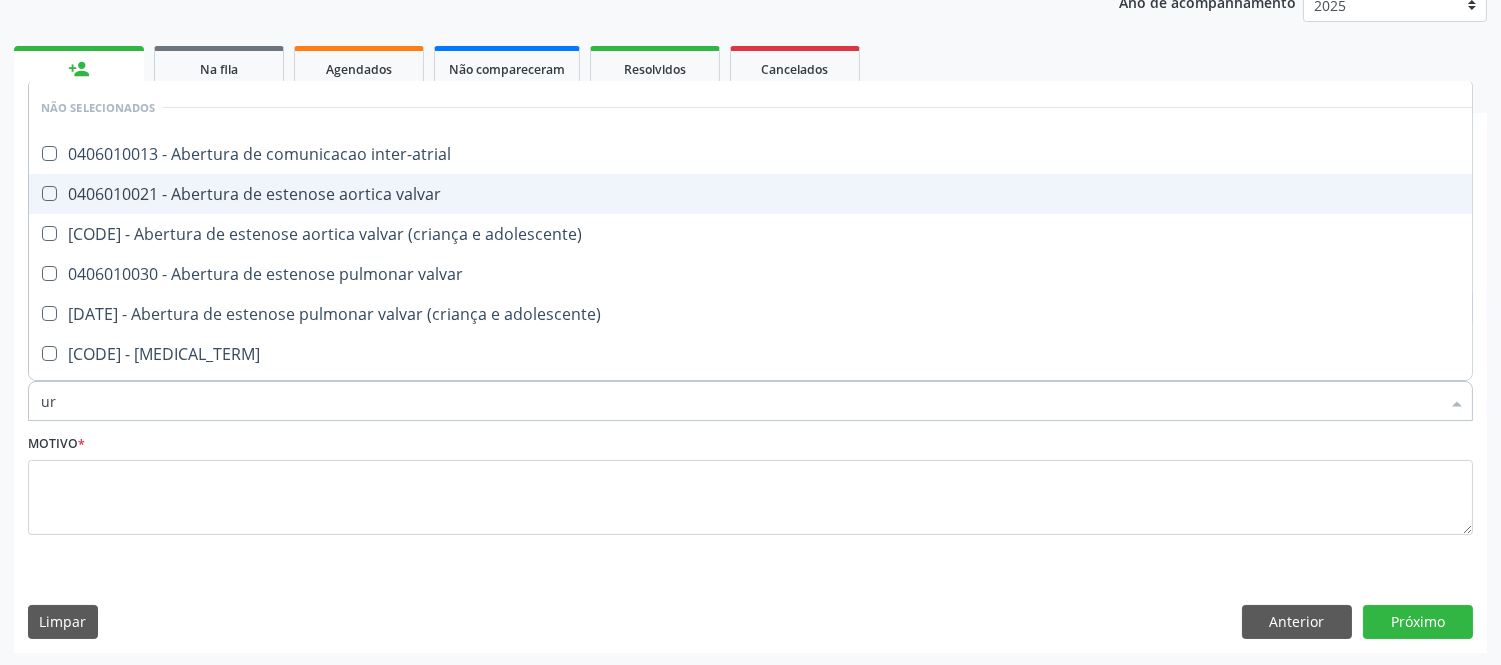 type on "uri" 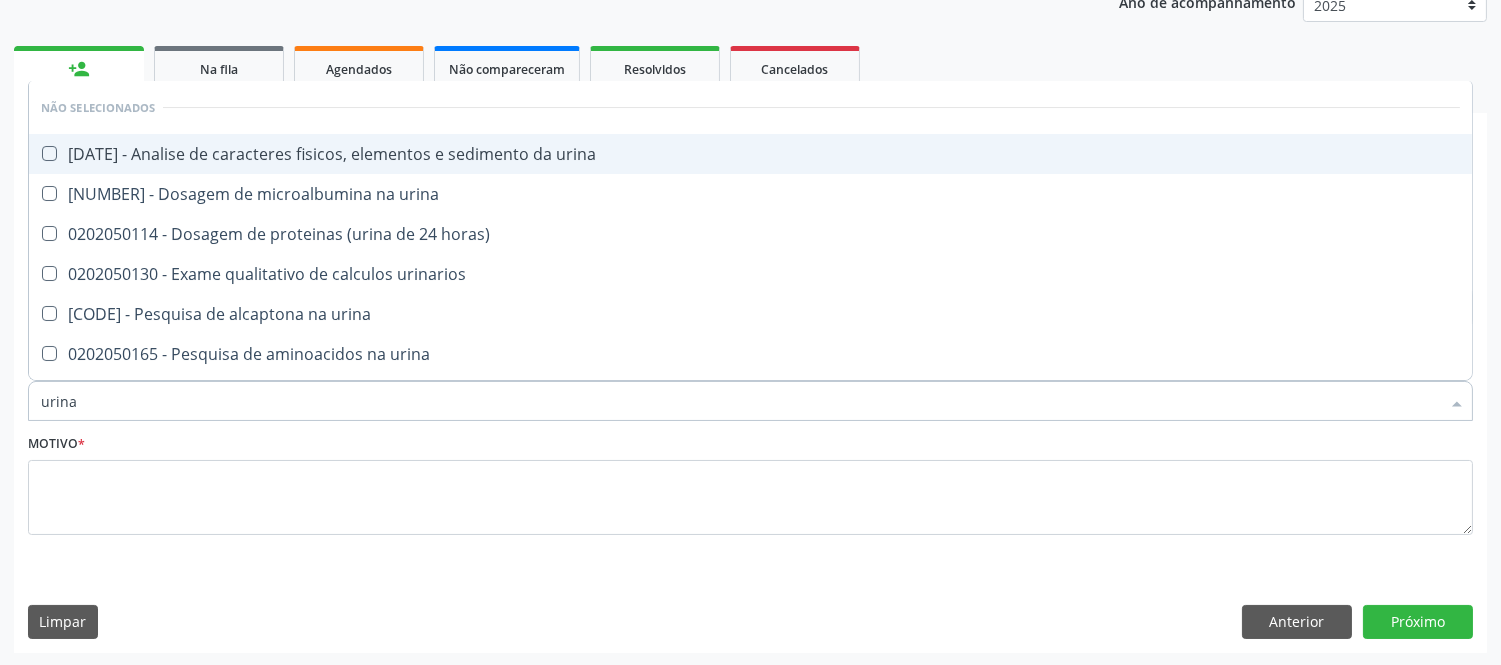 click on "[DATE] - Analise de caracteres fisicos, elementos e sedimento da urina" at bounding box center (750, 154) 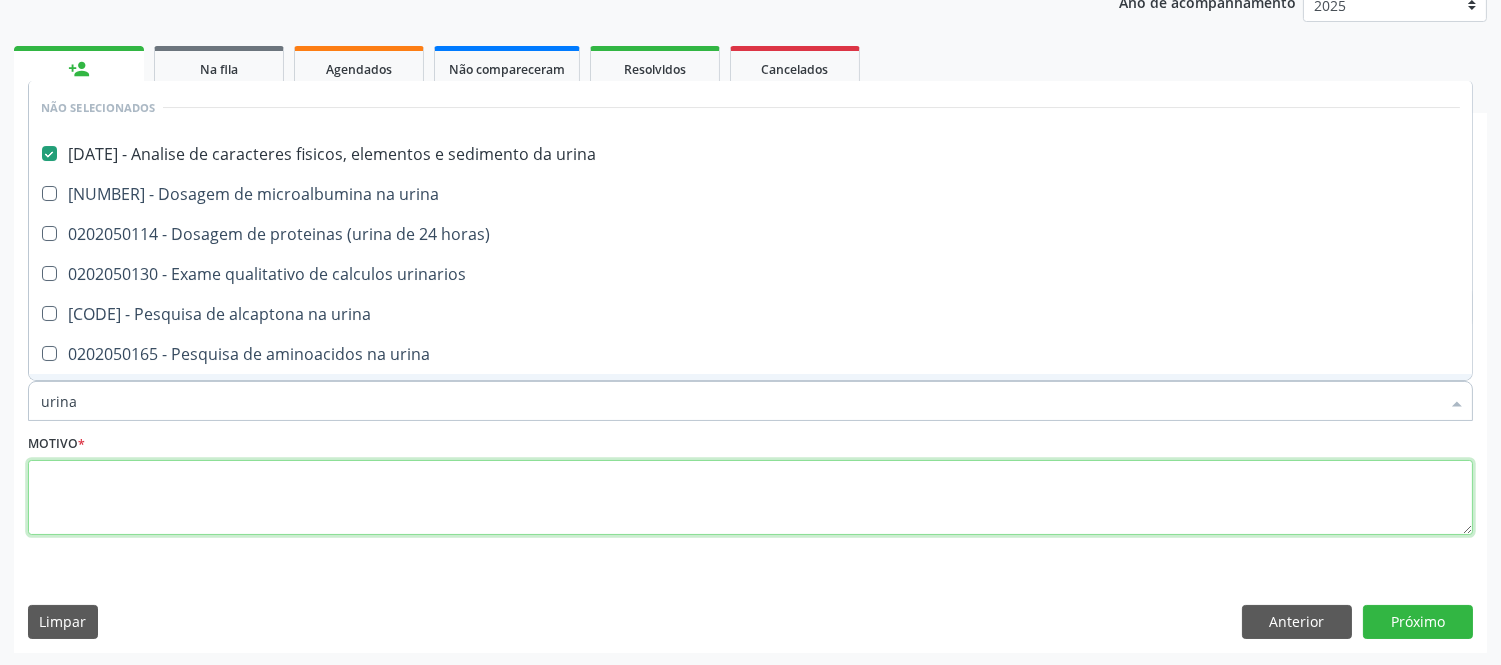 click at bounding box center [750, 498] 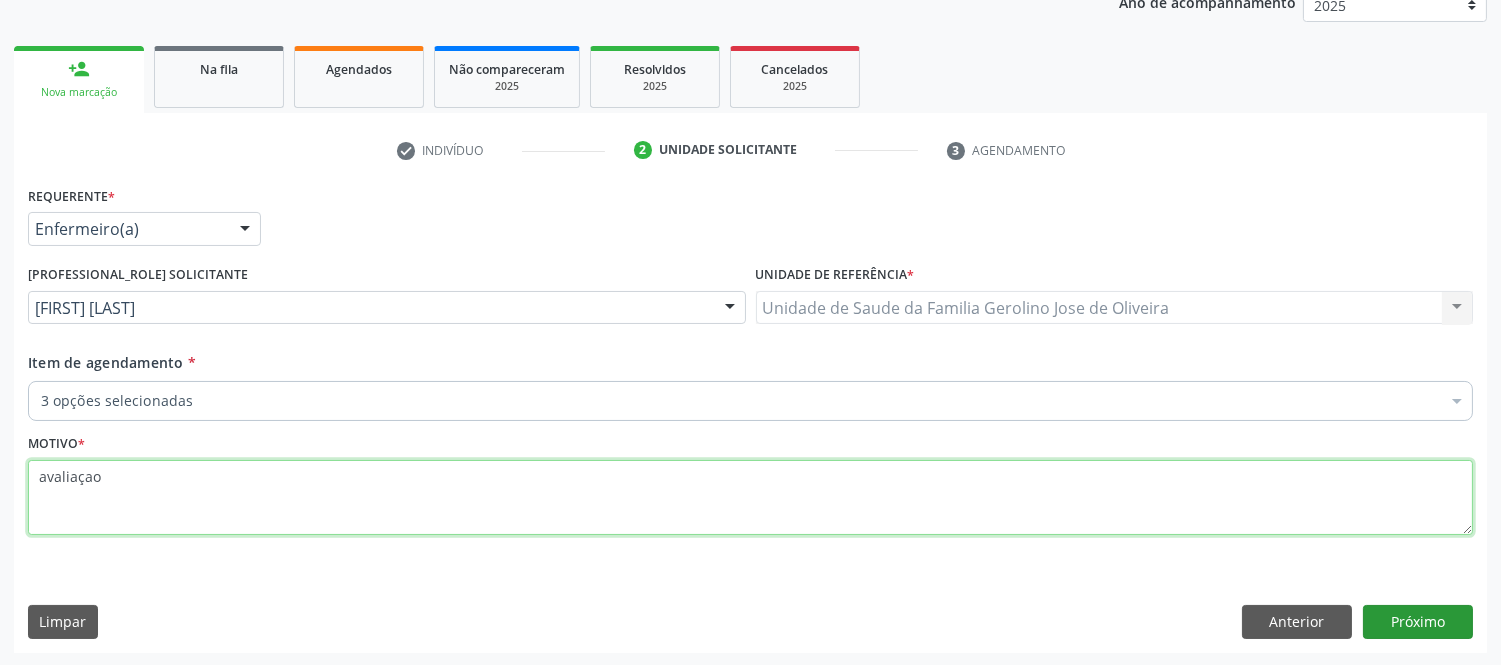 type on "avaliaçao" 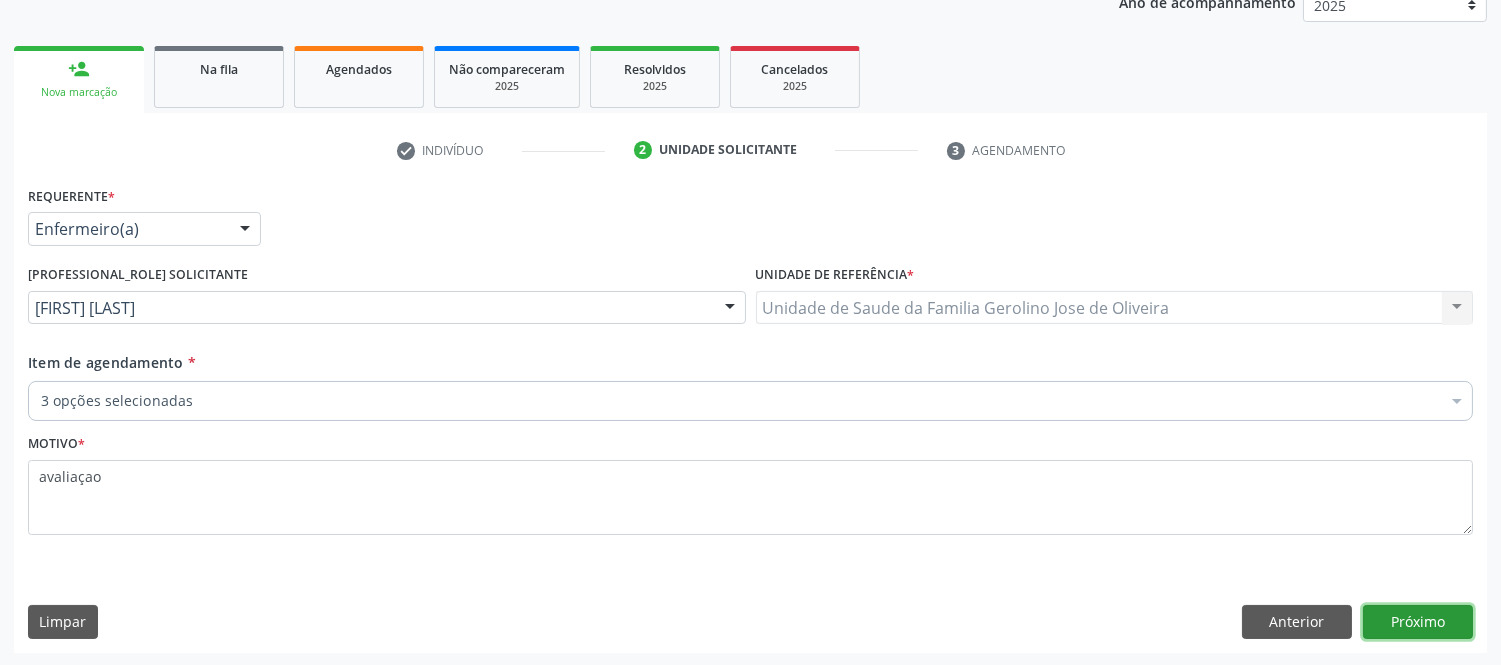 click on "Próximo" at bounding box center [1418, 622] 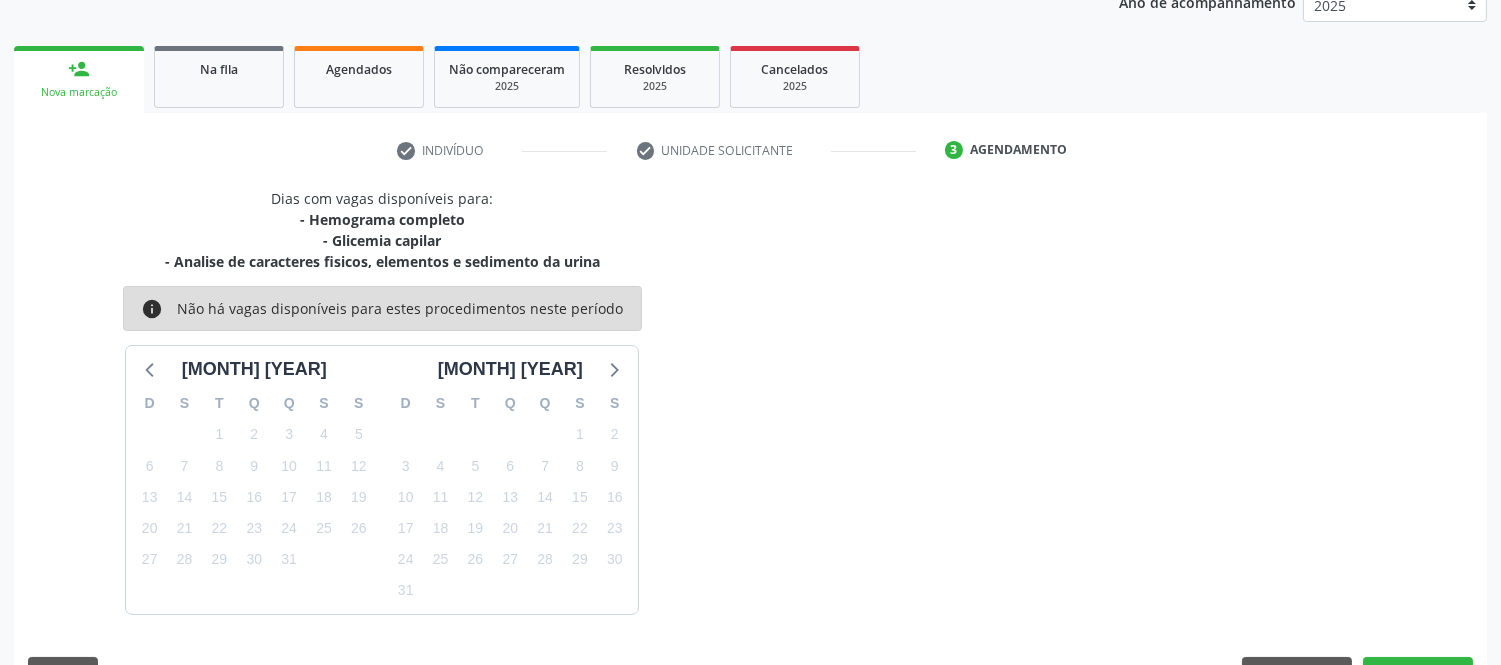 scroll, scrollTop: 305, scrollLeft: 0, axis: vertical 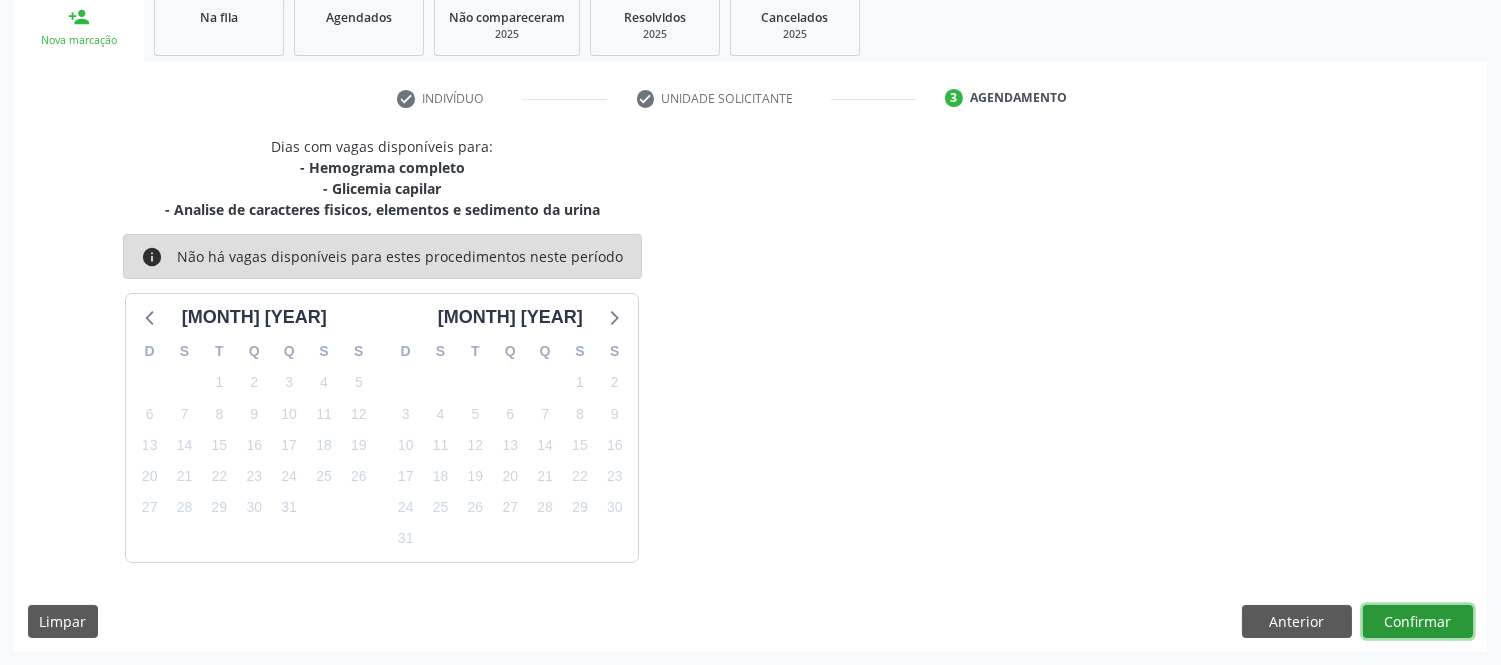 click on "Confirmar" at bounding box center (1418, 622) 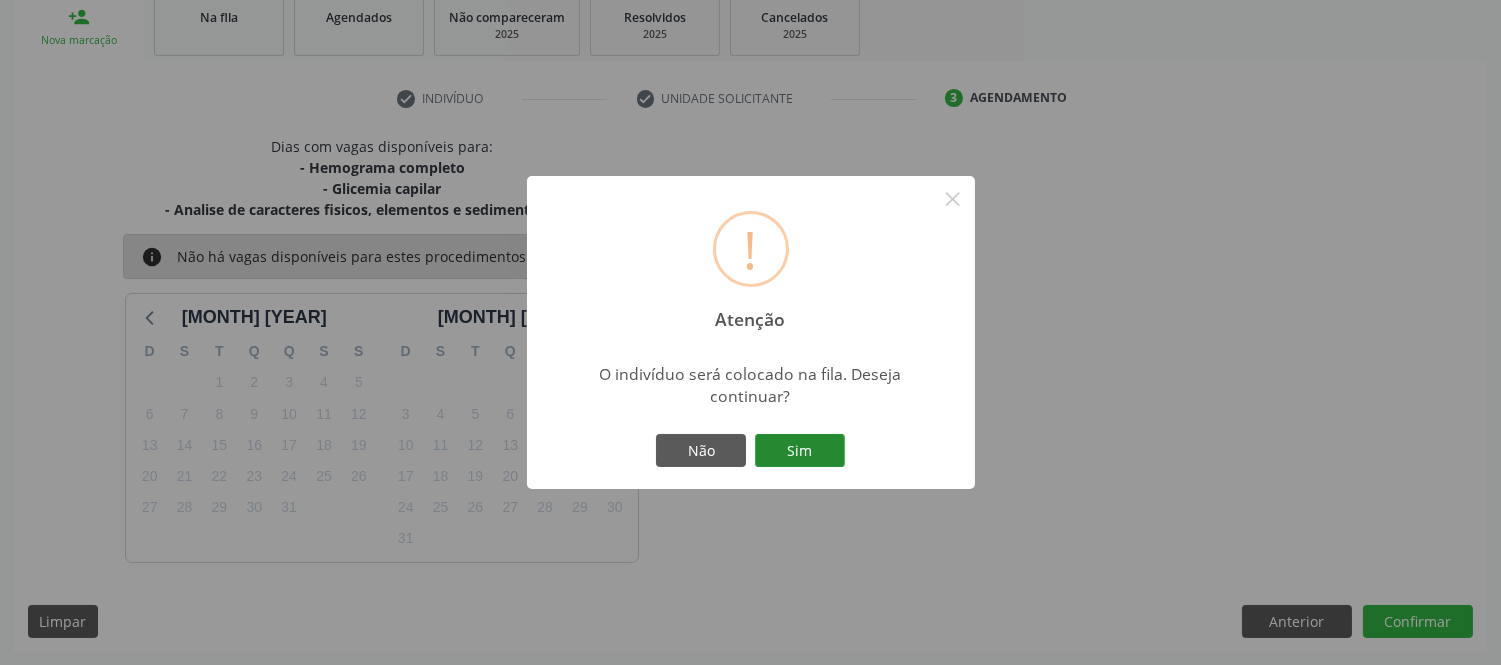 click on "Sim" at bounding box center [800, 451] 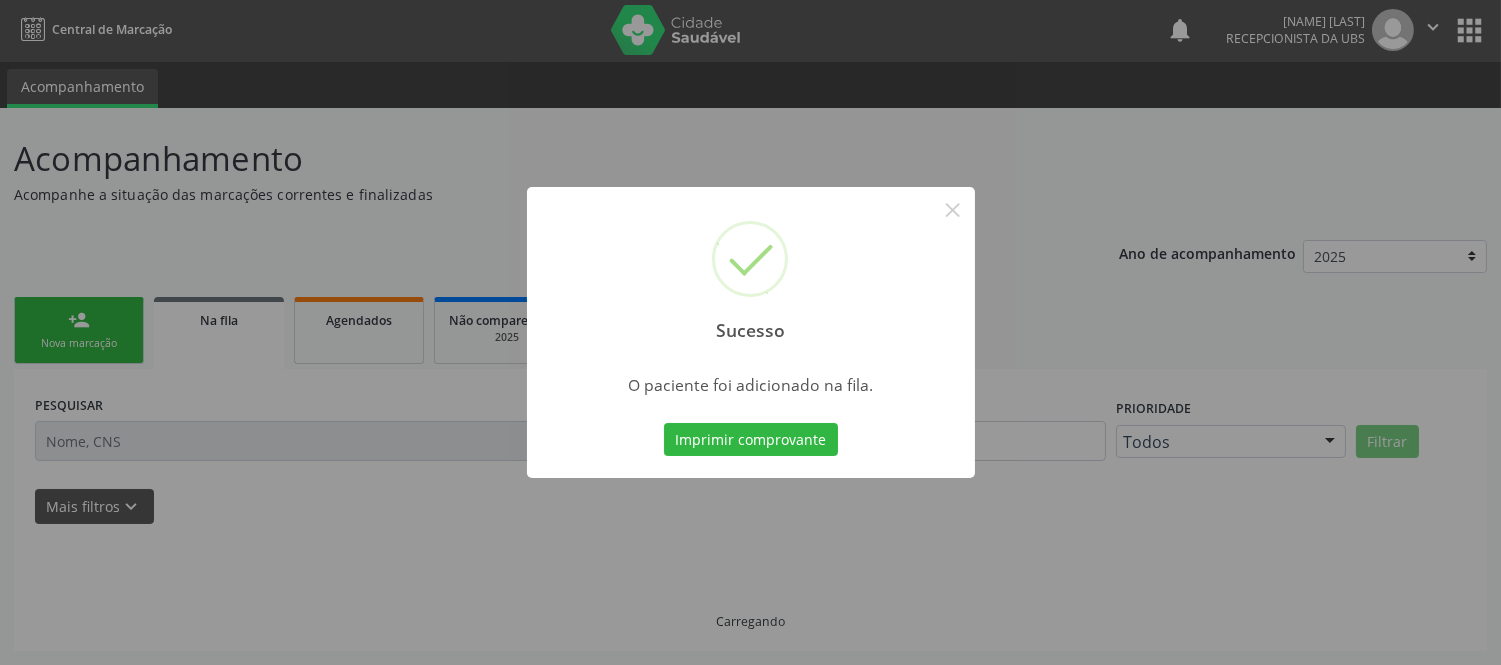scroll, scrollTop: 1, scrollLeft: 0, axis: vertical 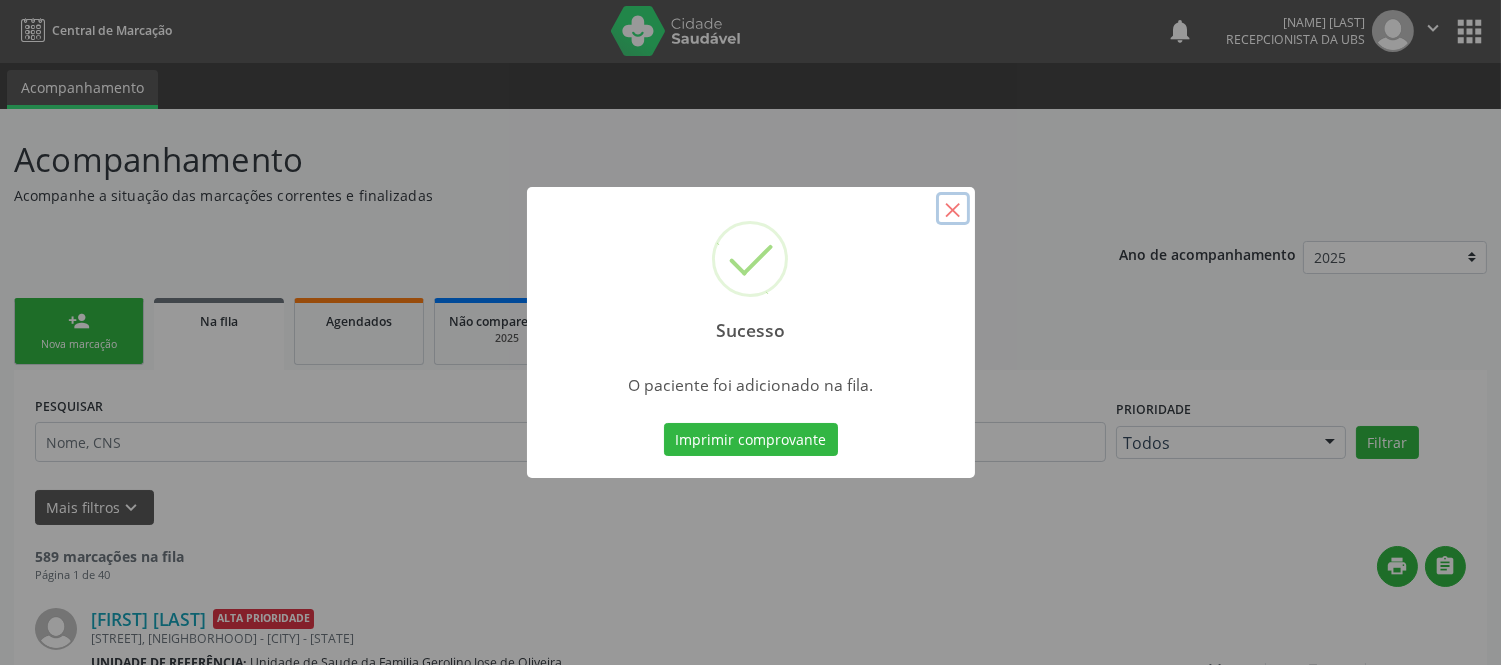 click on "×" at bounding box center [953, 209] 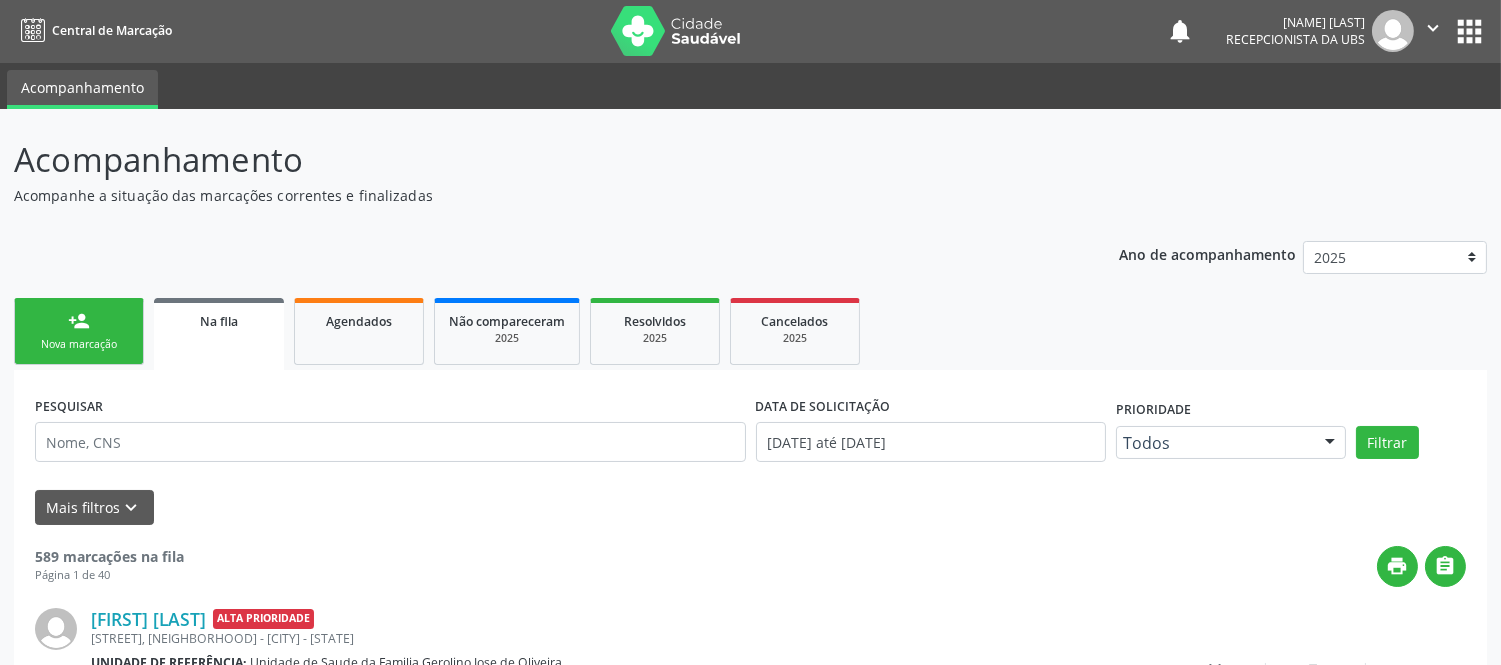 scroll, scrollTop: 0, scrollLeft: 0, axis: both 